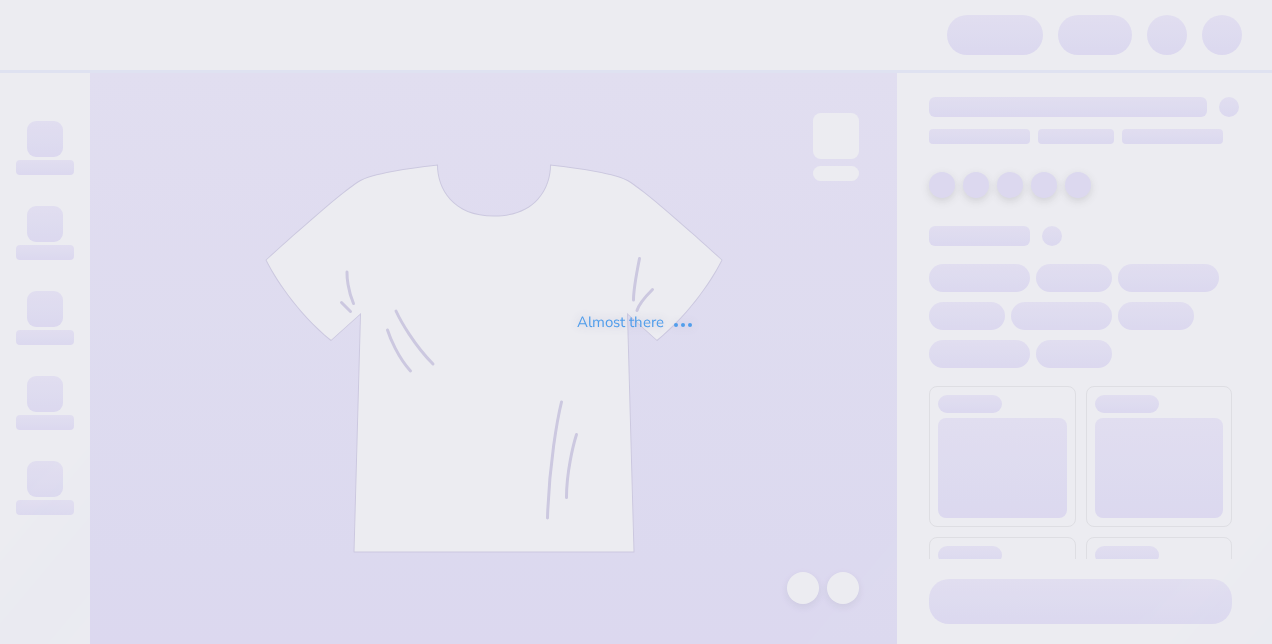 scroll, scrollTop: 0, scrollLeft: 0, axis: both 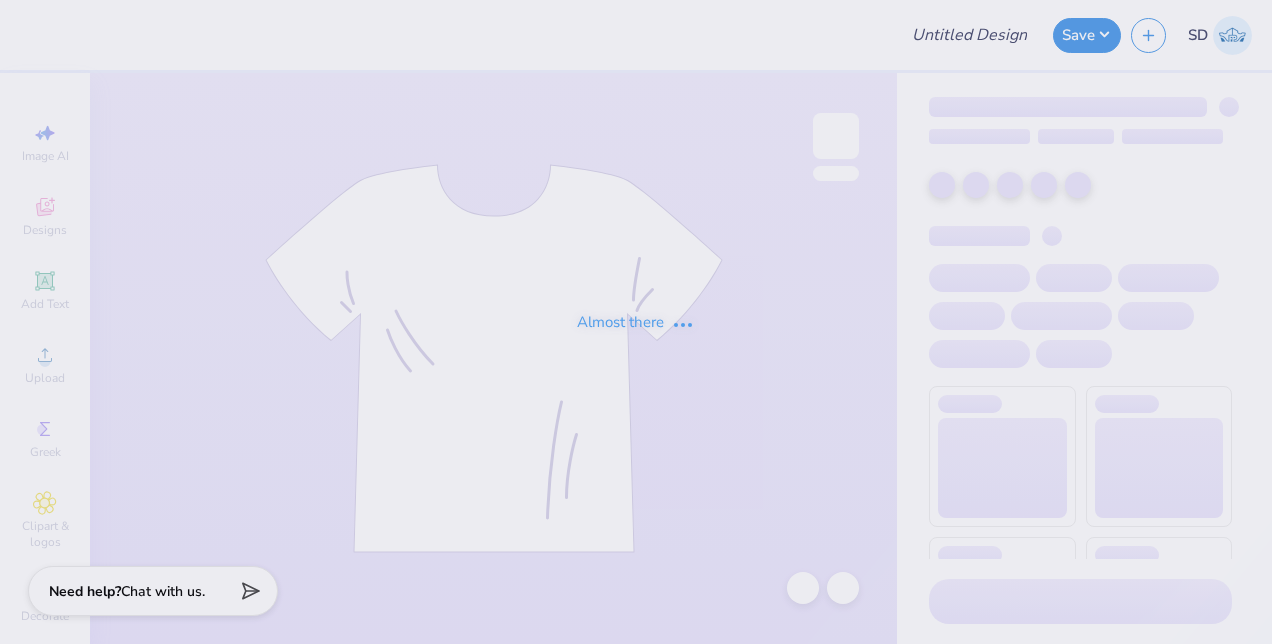 type on "QA tool test #3" 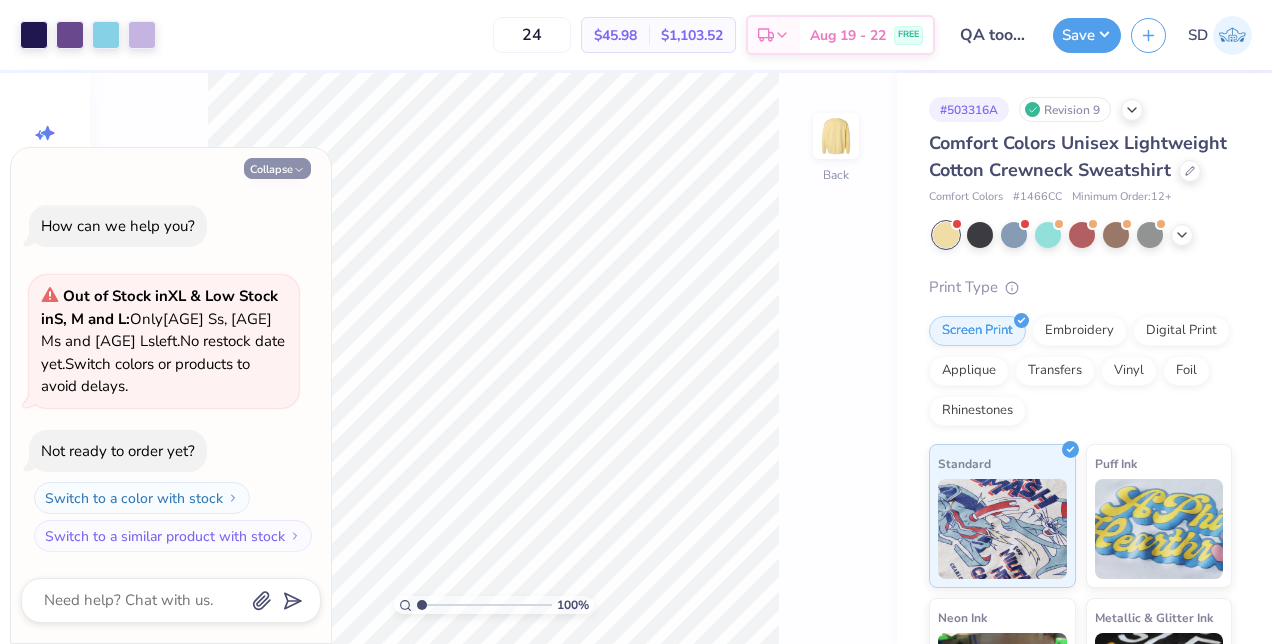 click on "Collapse" at bounding box center [277, 168] 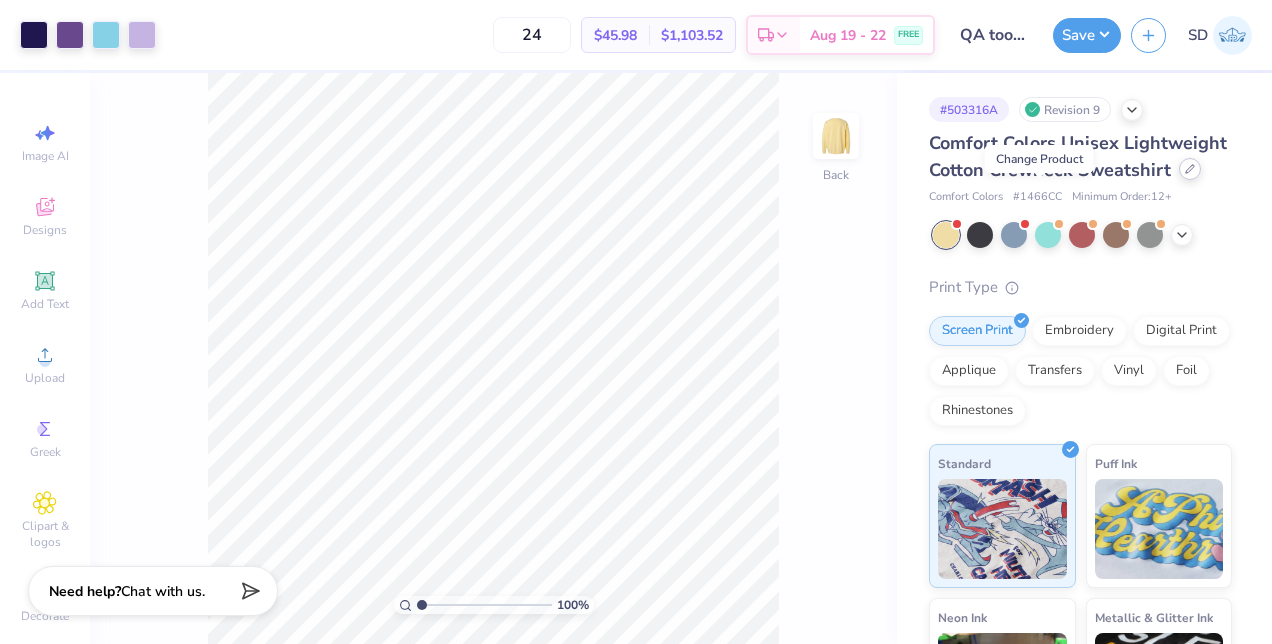 click 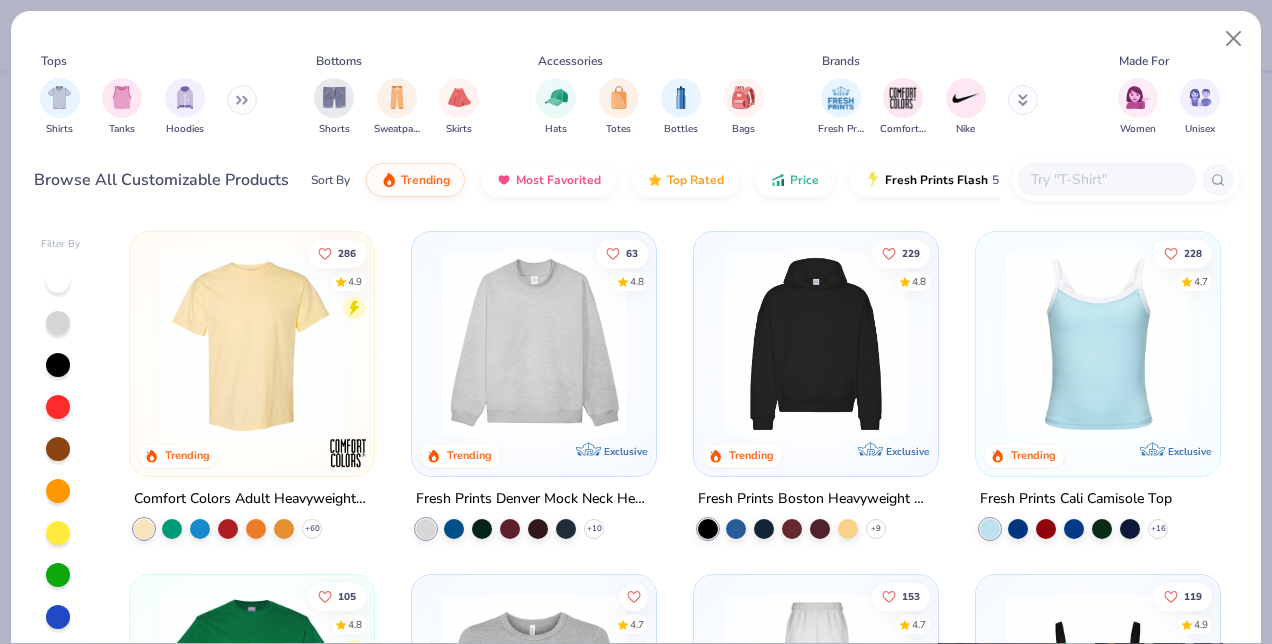 click at bounding box center [534, 344] 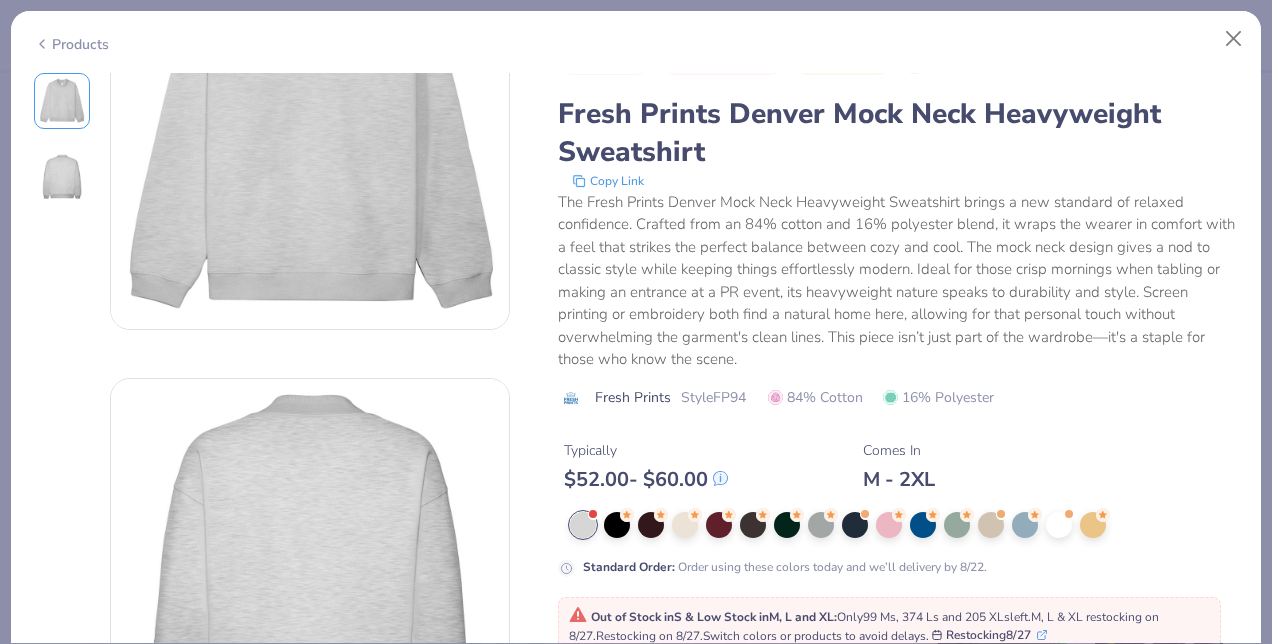 scroll, scrollTop: 310, scrollLeft: 0, axis: vertical 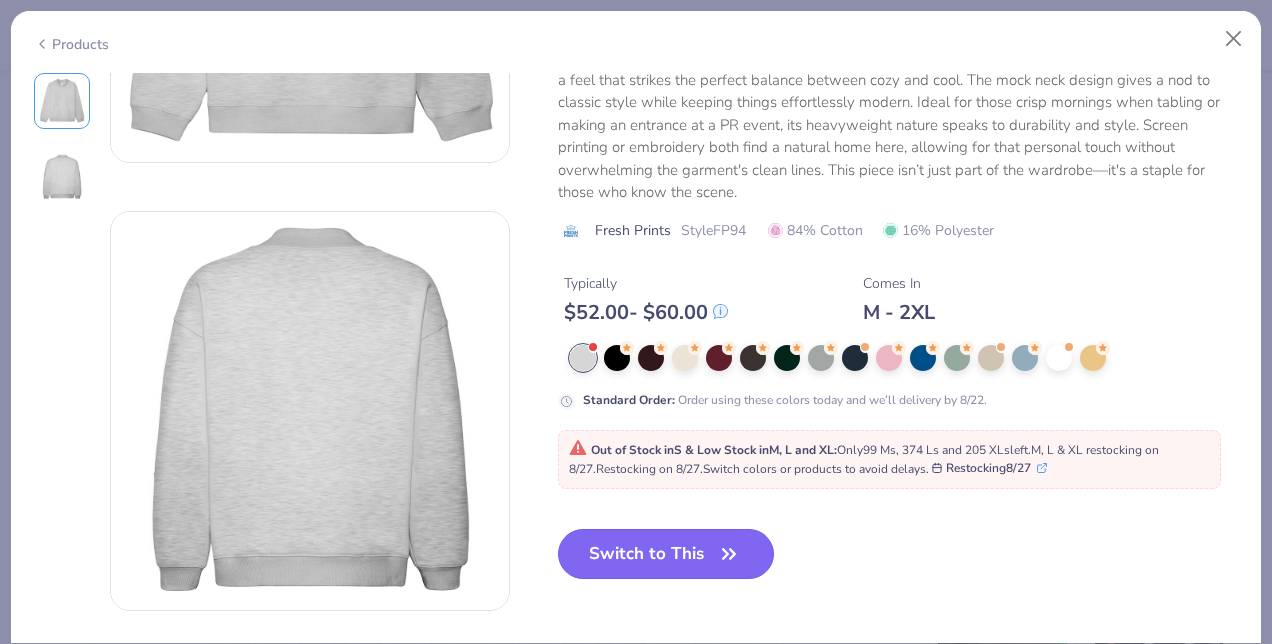 click on "Switch to This" at bounding box center (666, 554) 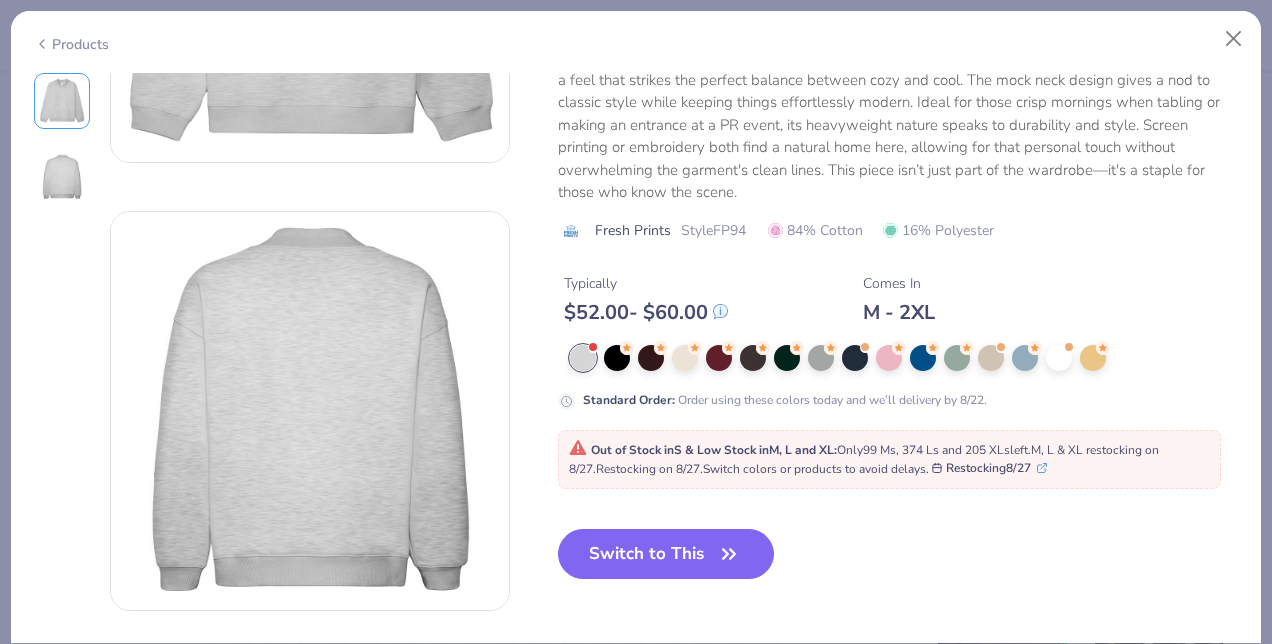 type on "50" 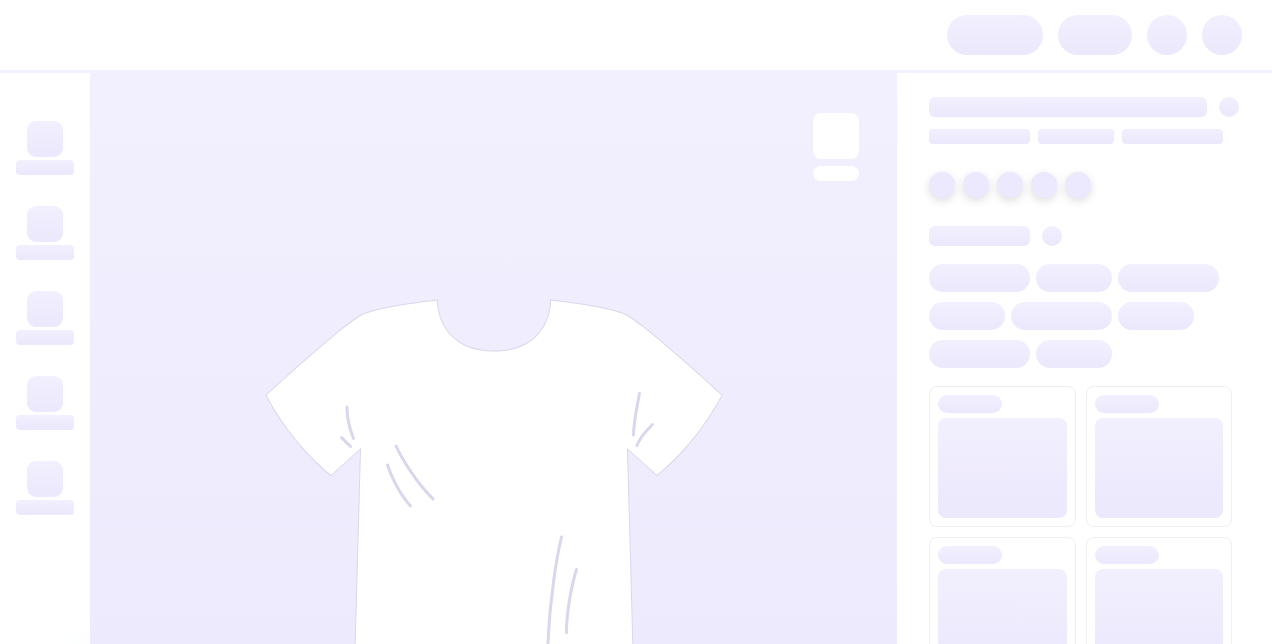 scroll, scrollTop: 0, scrollLeft: 0, axis: both 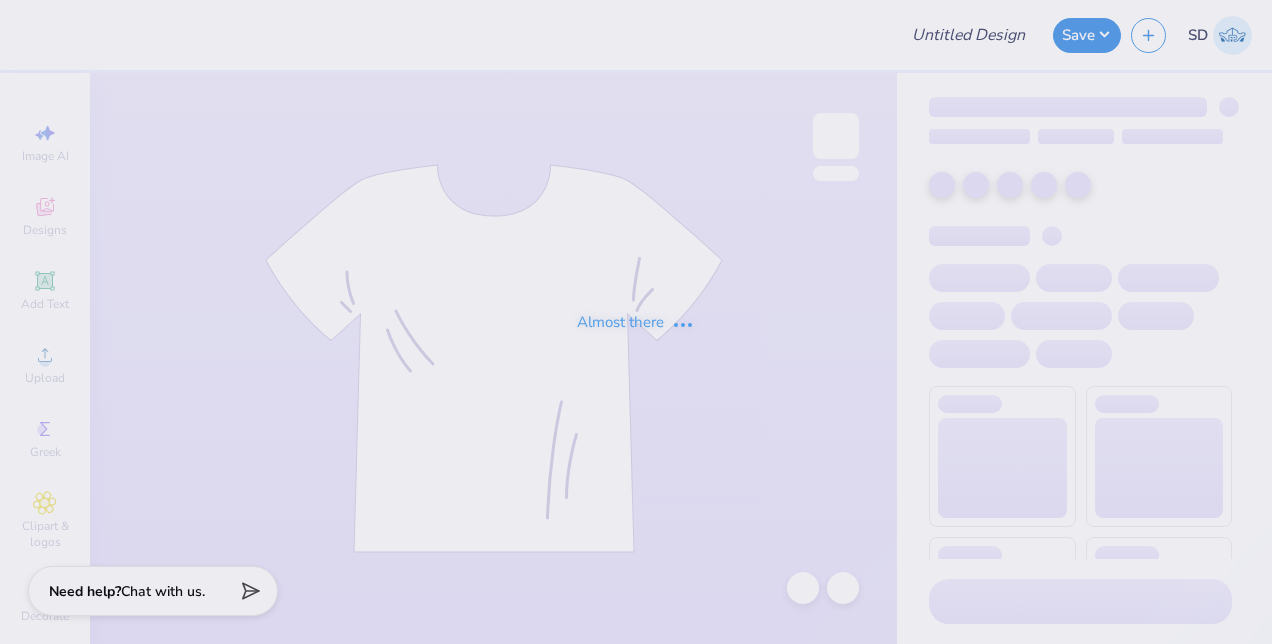 type on "QA tool test #3" 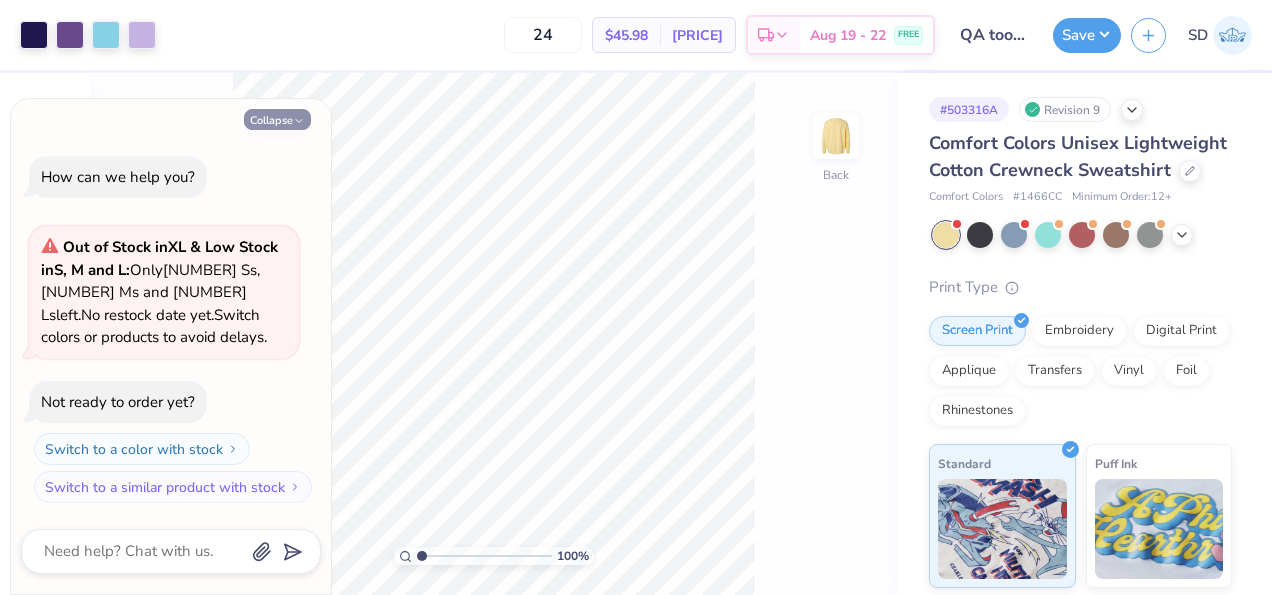 click on "Collapse" at bounding box center [277, 119] 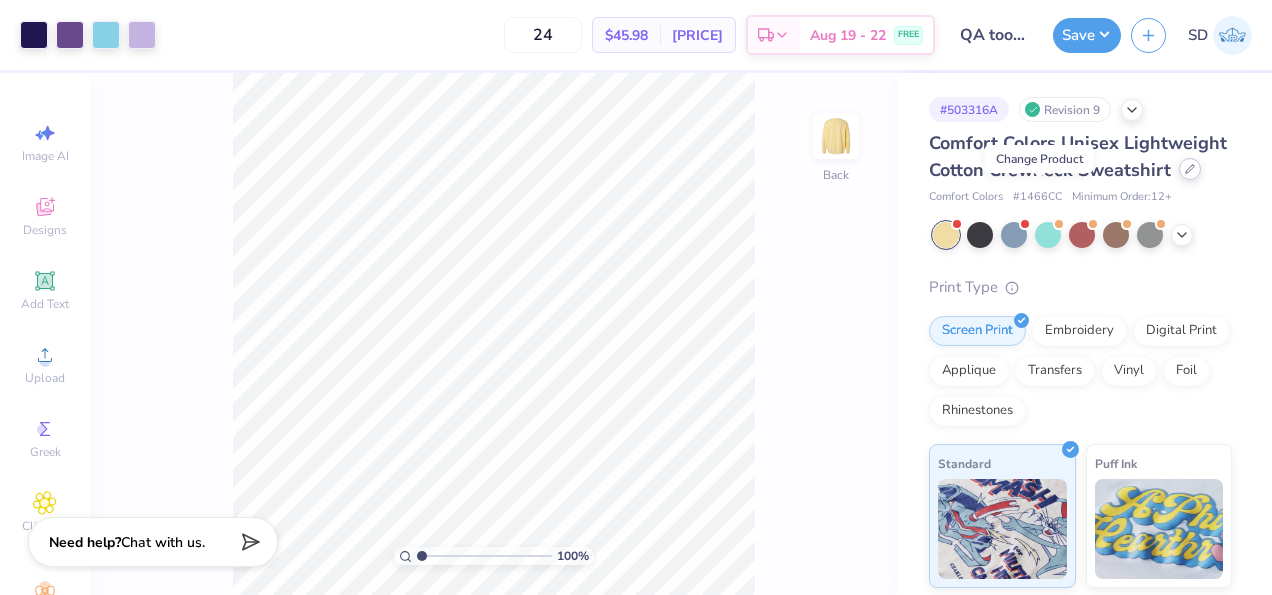 click 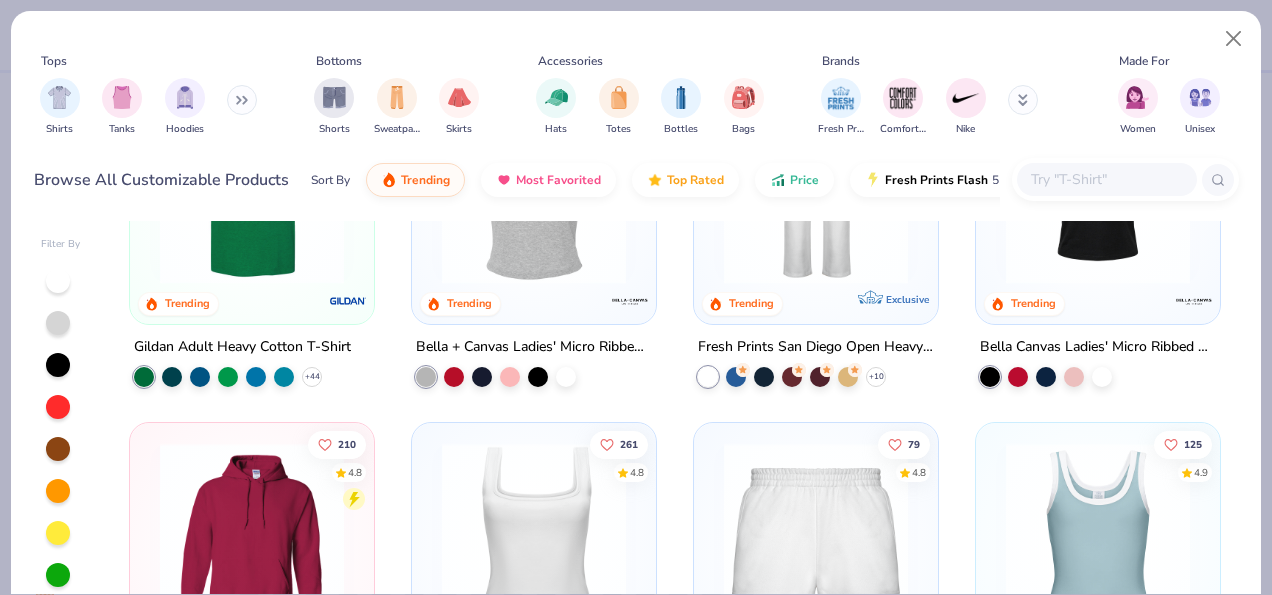 scroll, scrollTop: 686, scrollLeft: 0, axis: vertical 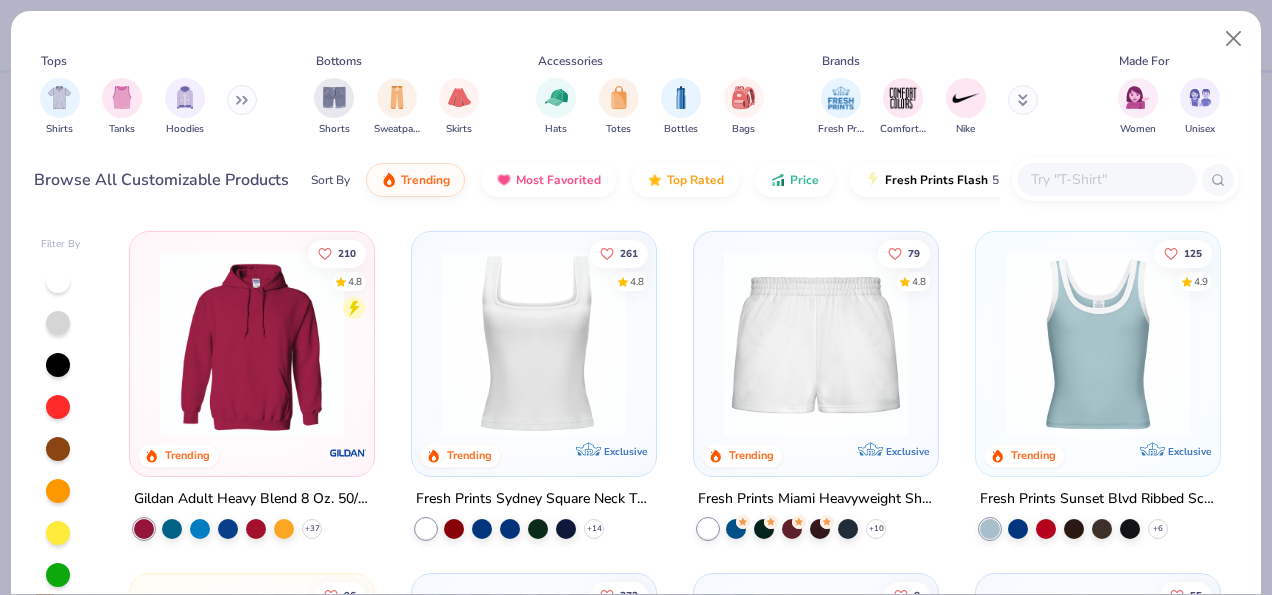 click at bounding box center (252, 343) 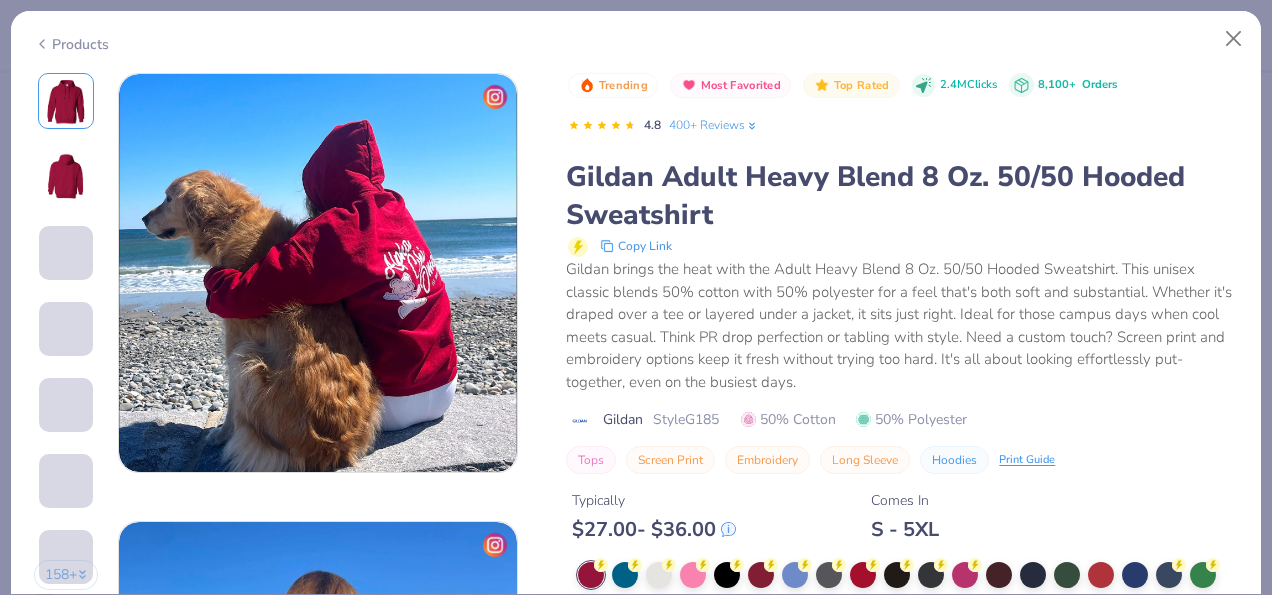 scroll, scrollTop: 1029, scrollLeft: 0, axis: vertical 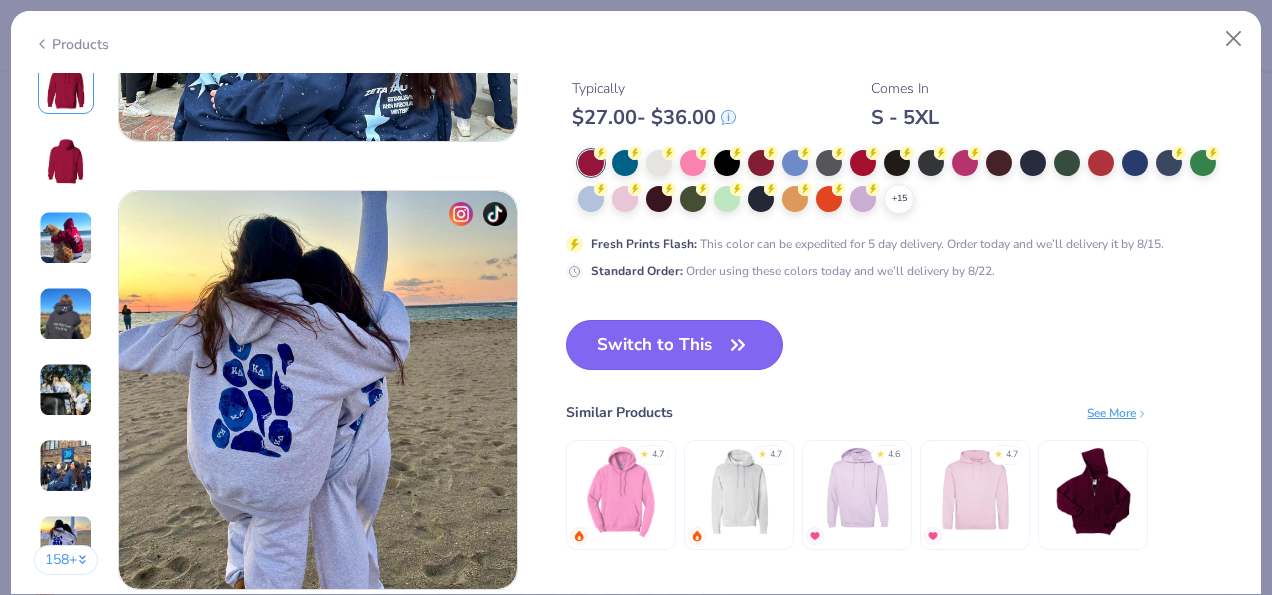 click on "Switch to This" at bounding box center [674, 345] 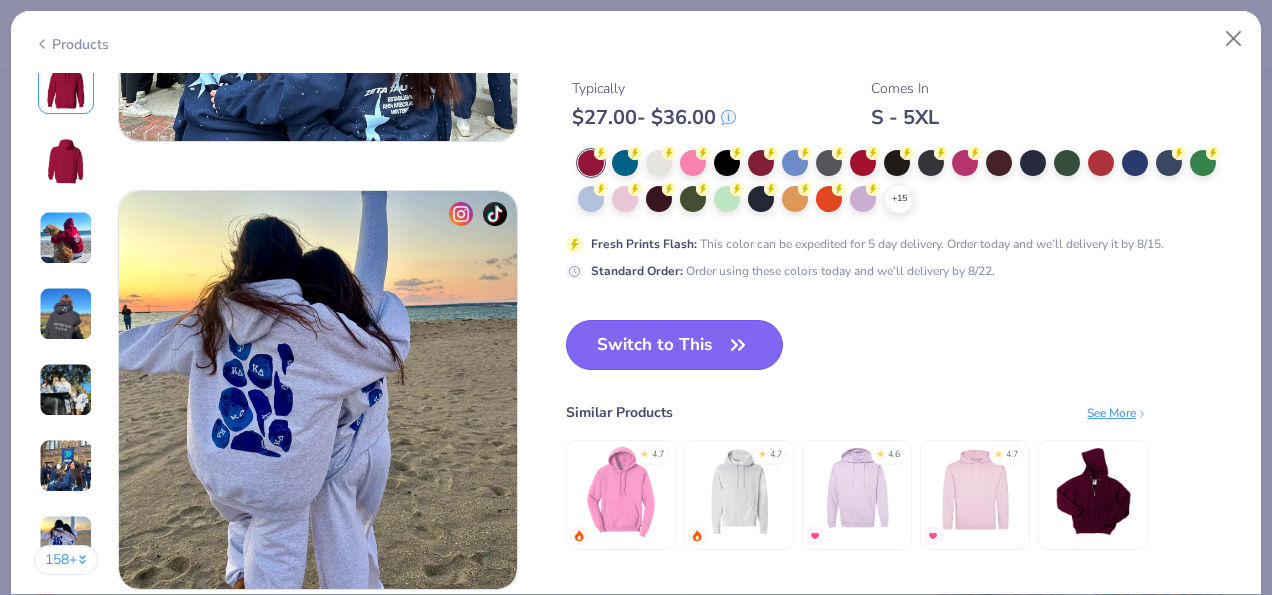 click on "Switch to This" at bounding box center [674, 345] 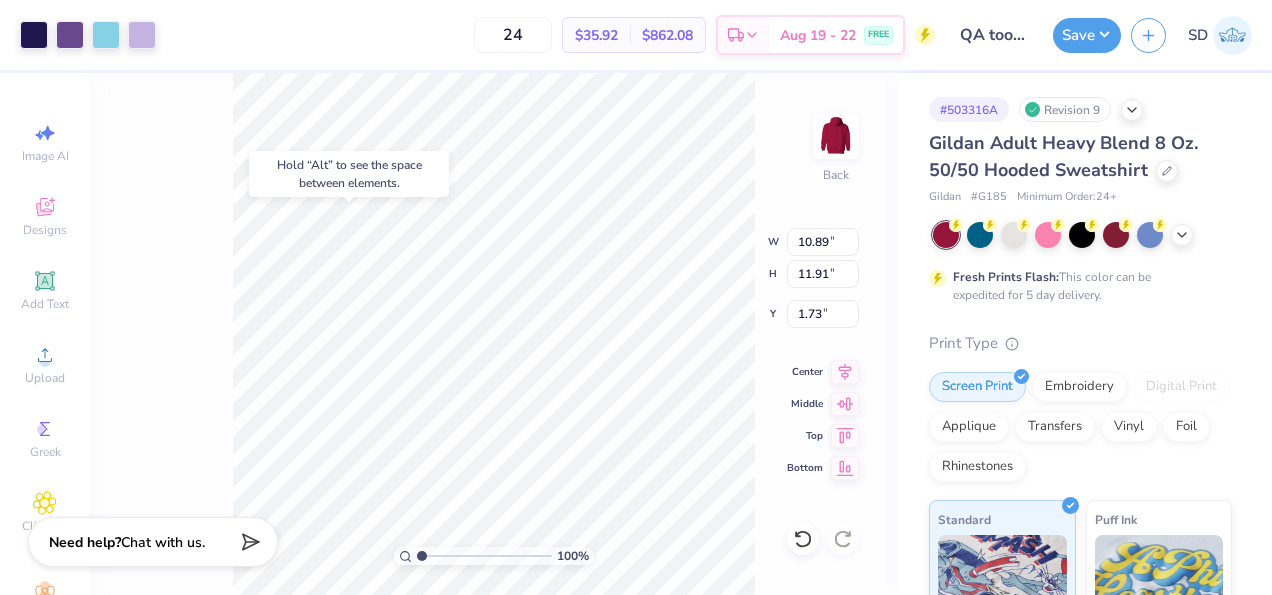 type on "1.73" 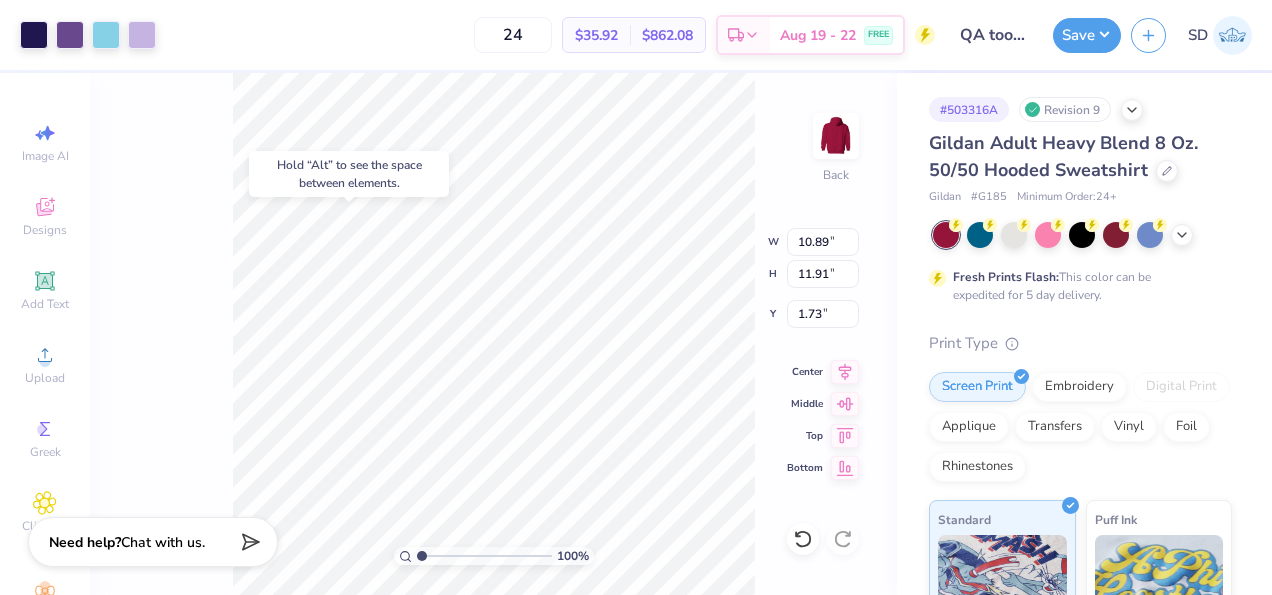 click on "# 503316A Revision 9 Gildan Adult Heavy Blend 8 Oz. 50/50 Hooded Sweatshirt Gildan # G185 Minimum Order: 24 + Fresh Prints Flash: This color can be expedited for 5 day delivery. Print Type Screen Print Embroidery Digital Print Applique Transfers Vinyl Foil Rhinestones Standard Puff Ink Neon Ink Metallic Ink Glitter Ink Glow in the Dark Ink Water based Ink" at bounding box center (1084, 512) 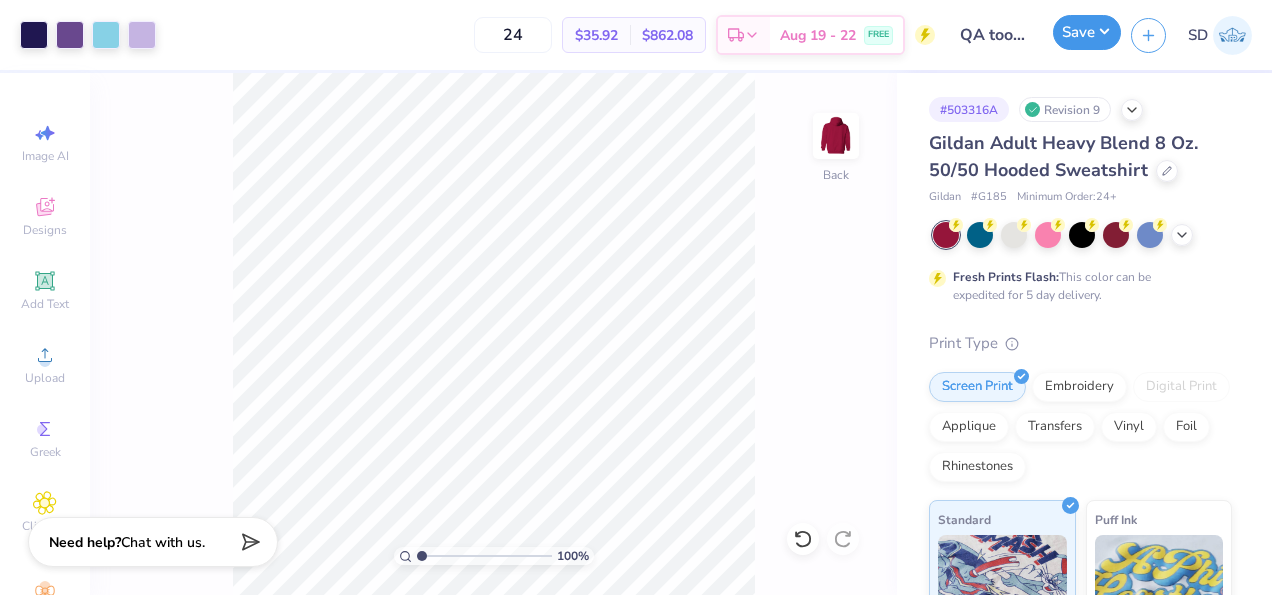 click on "Save" at bounding box center (1087, 32) 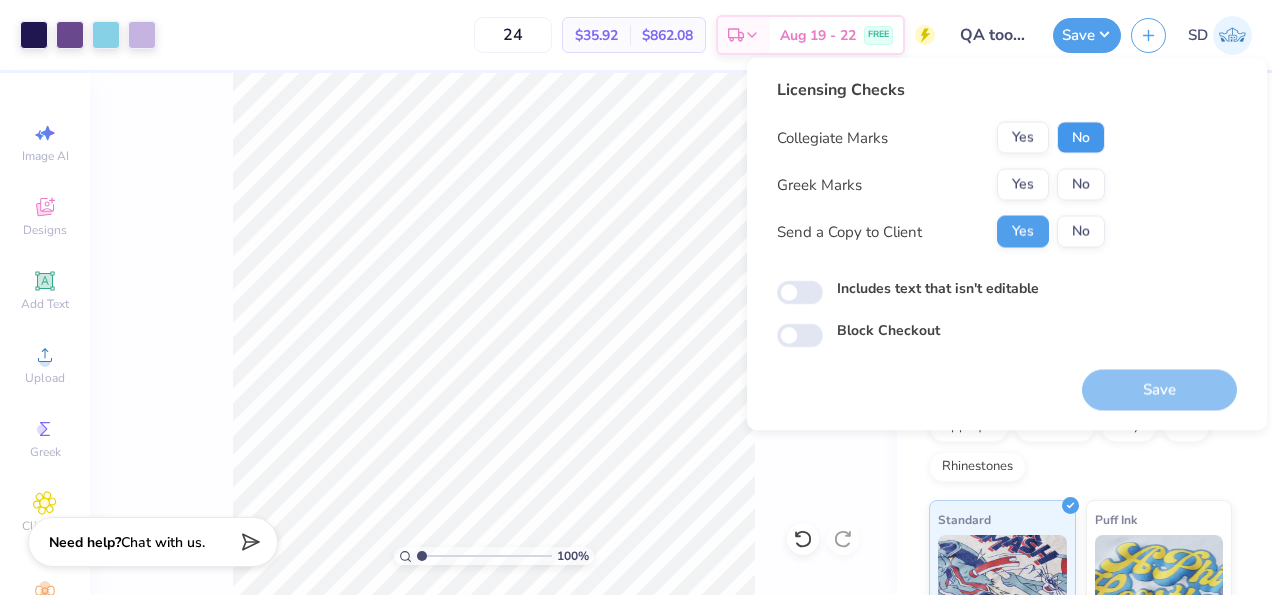 click on "No" at bounding box center (1081, 138) 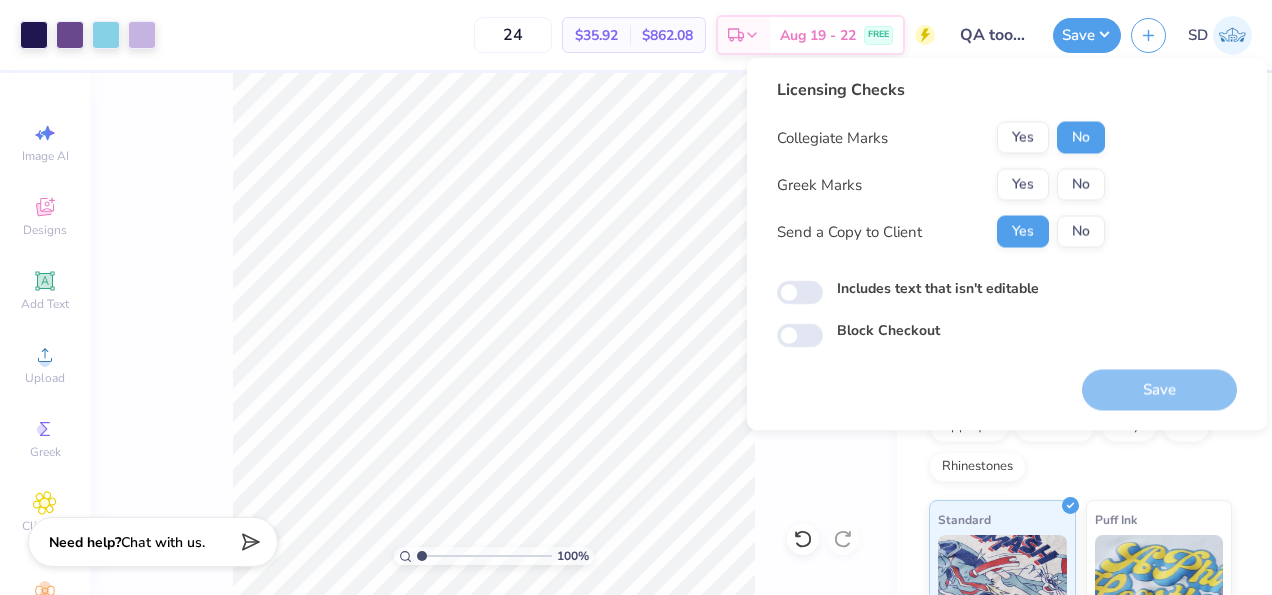 click on "Collegiate Marks Yes No Greek Marks Yes No Send a Copy to Client Yes No" at bounding box center [941, 185] 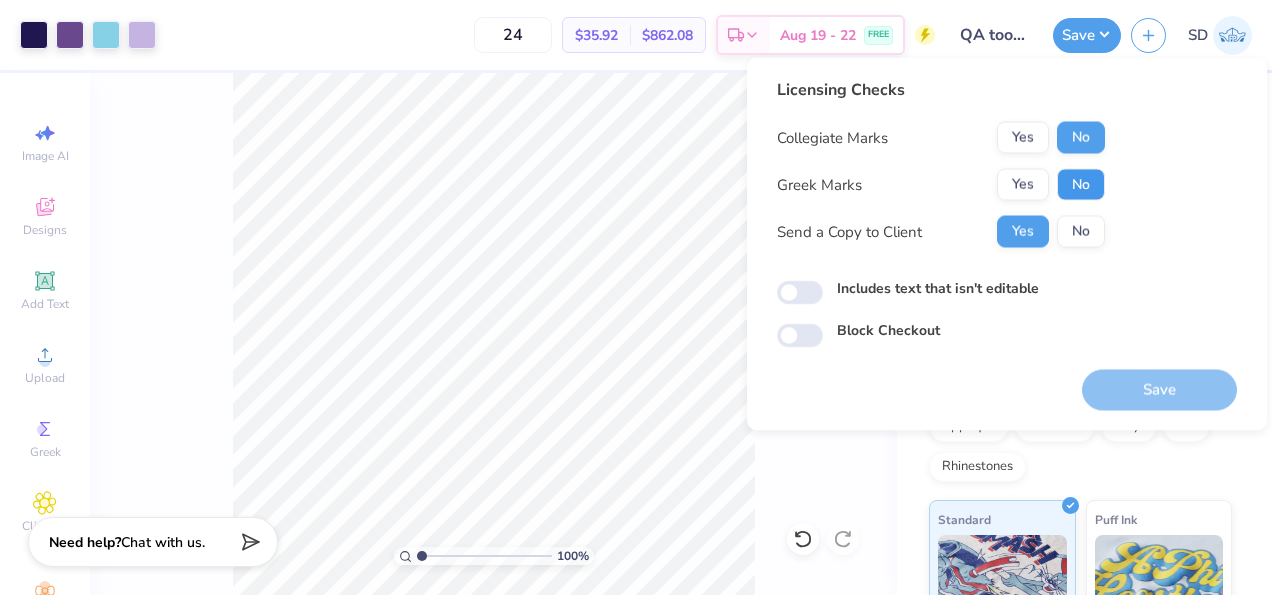 click on "No" at bounding box center [1081, 185] 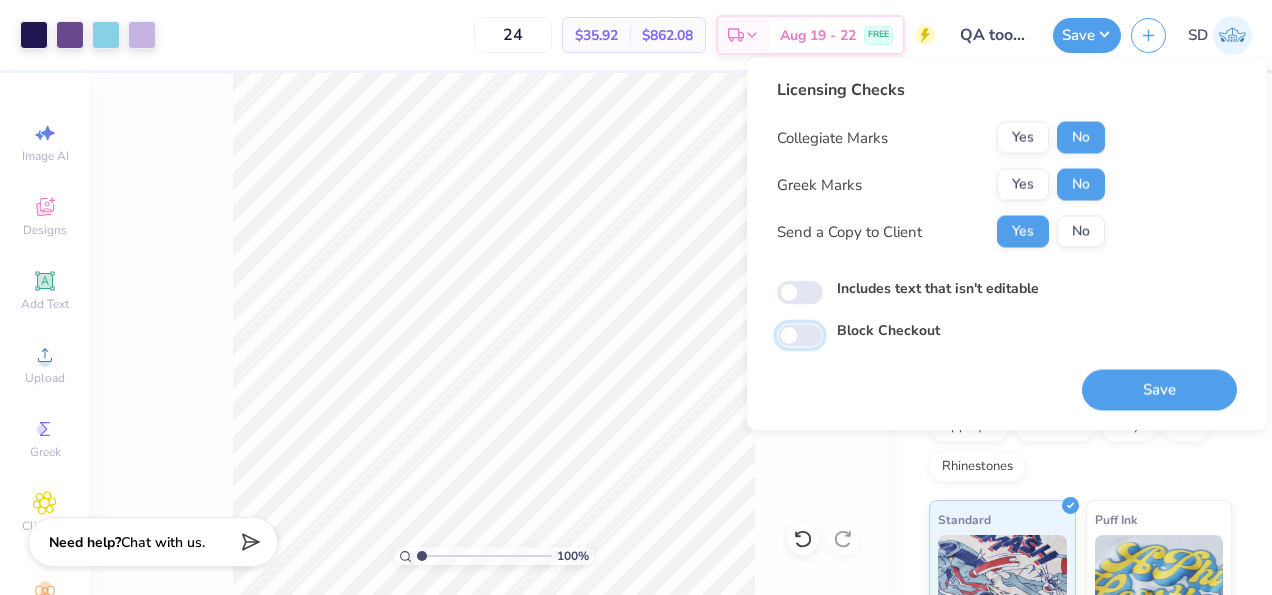 click on "Block Checkout" at bounding box center [800, 335] 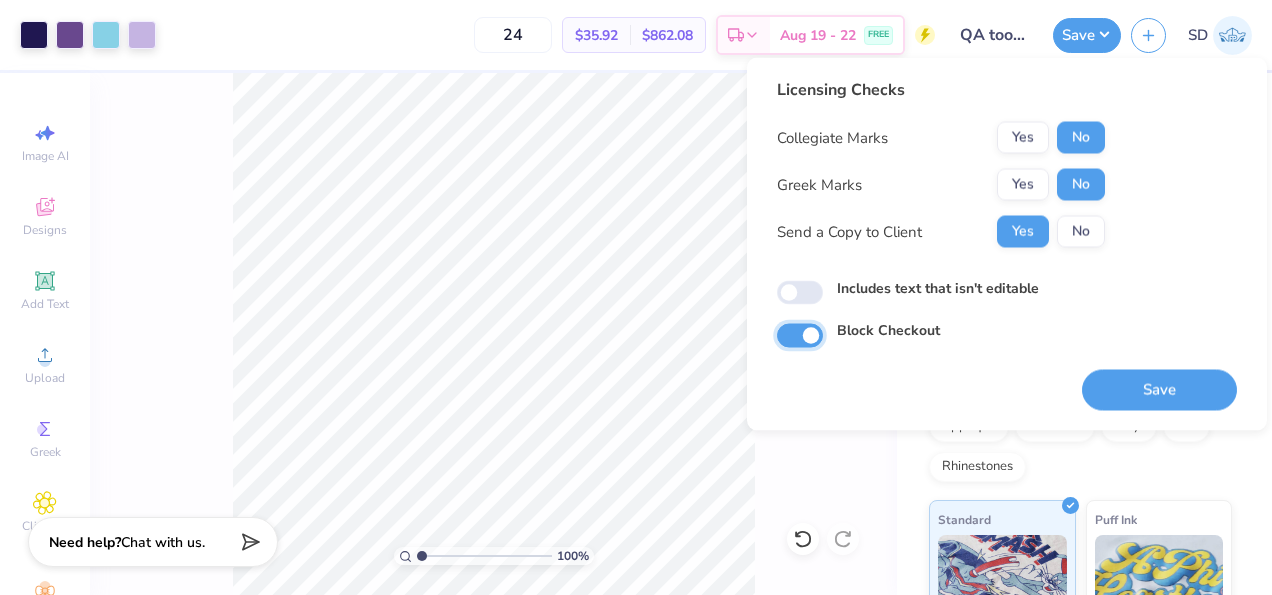 checkbox on "true" 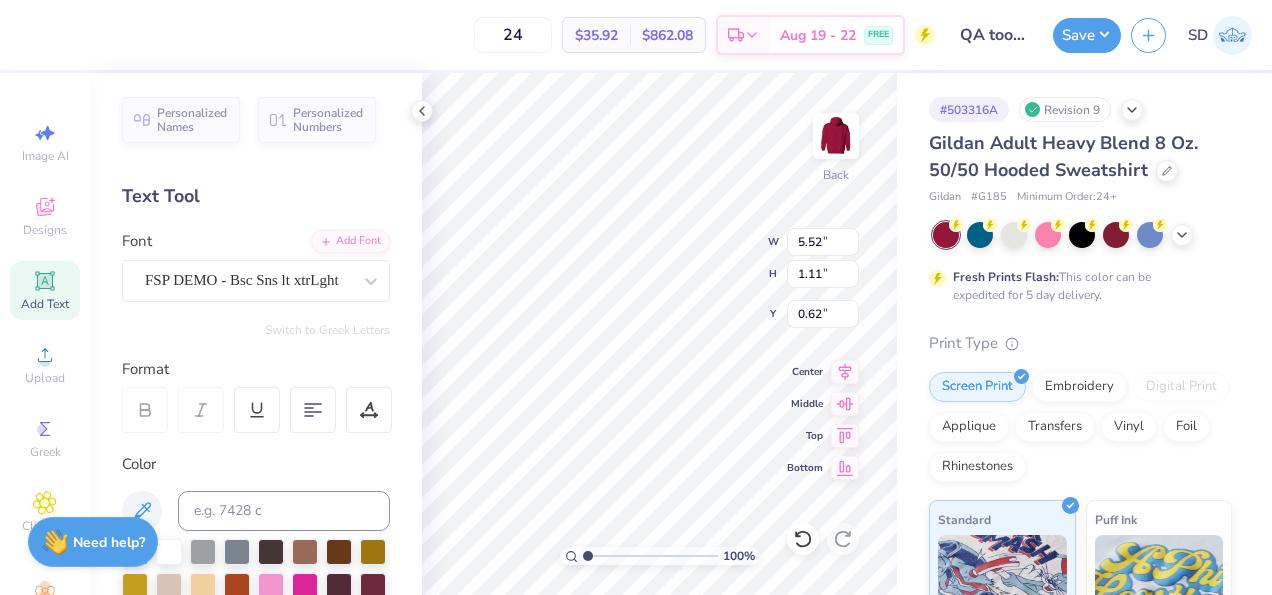 type on "10.89" 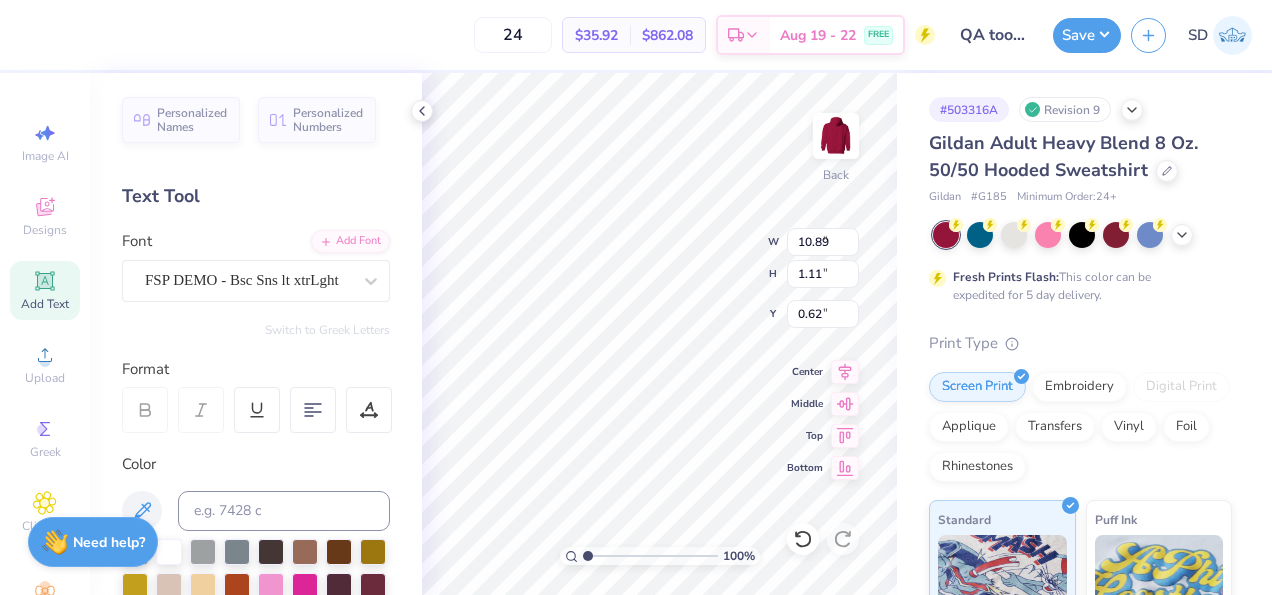 type on "11.91" 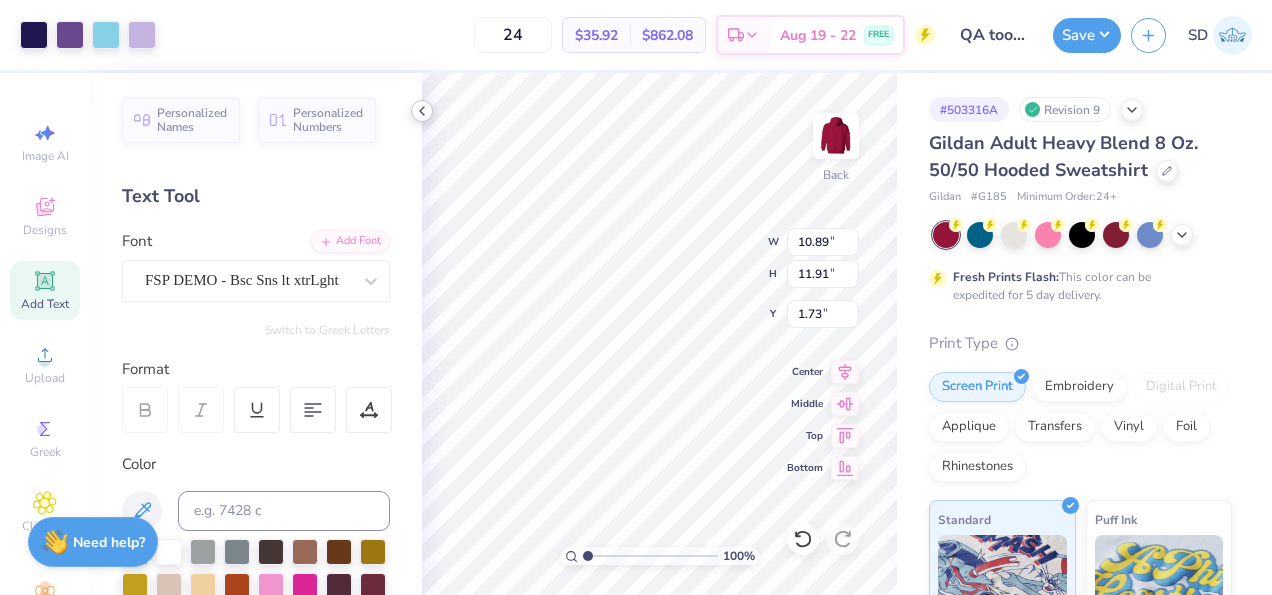 click 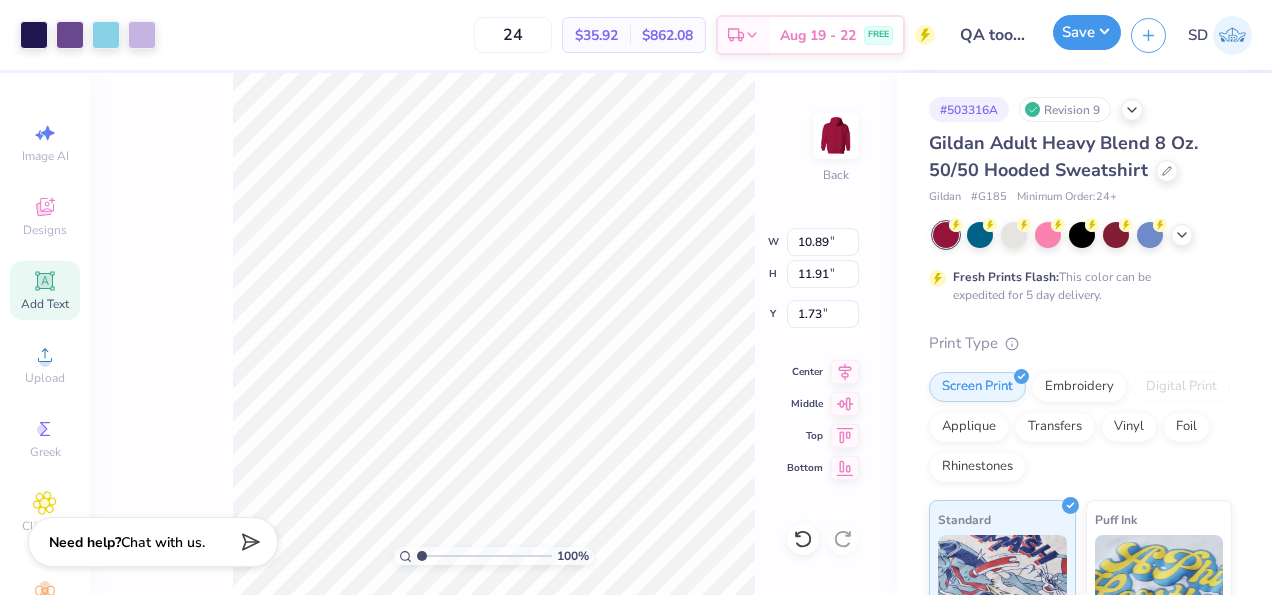 click on "Save" at bounding box center (1087, 32) 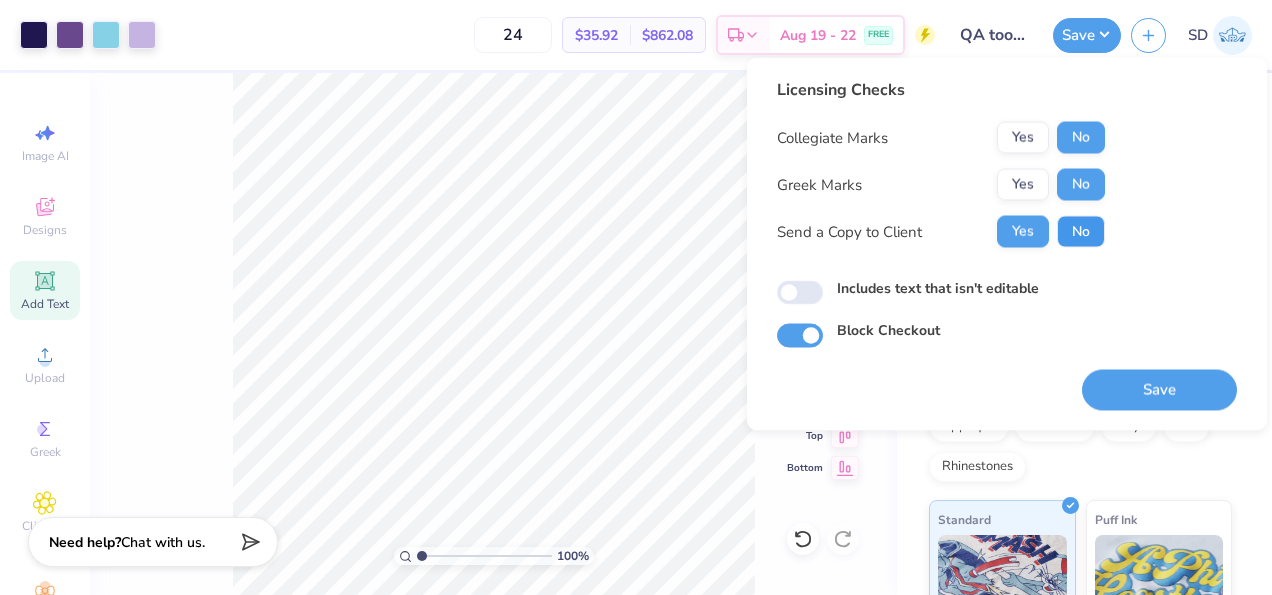 click on "No" at bounding box center (1081, 232) 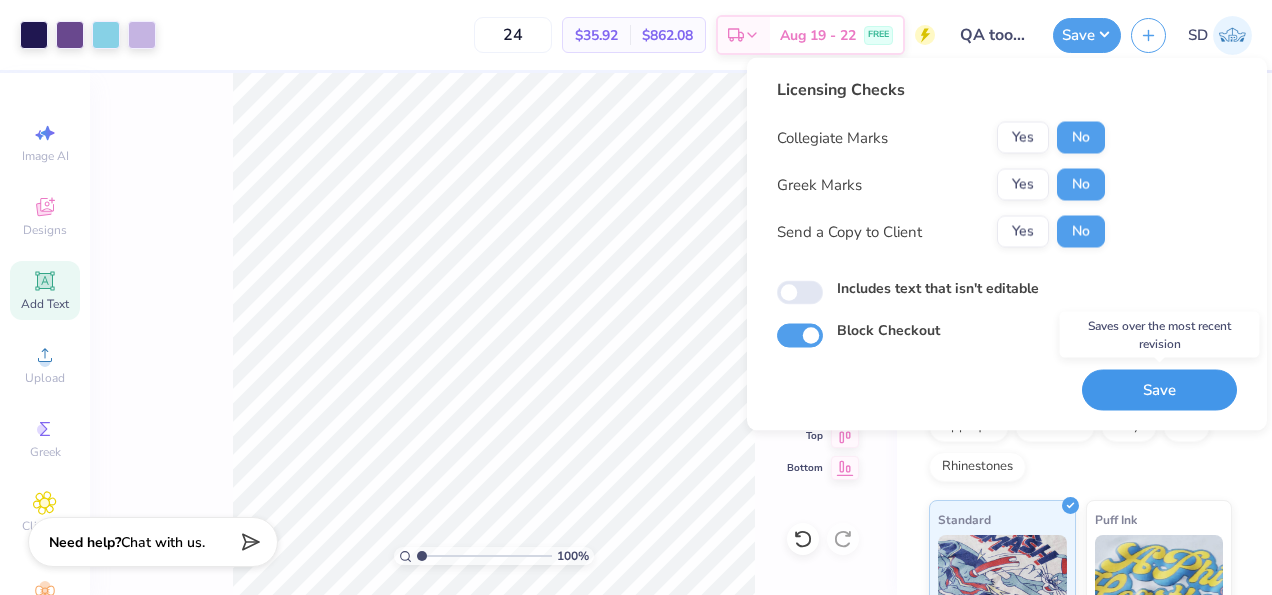 click on "Save" at bounding box center (1159, 390) 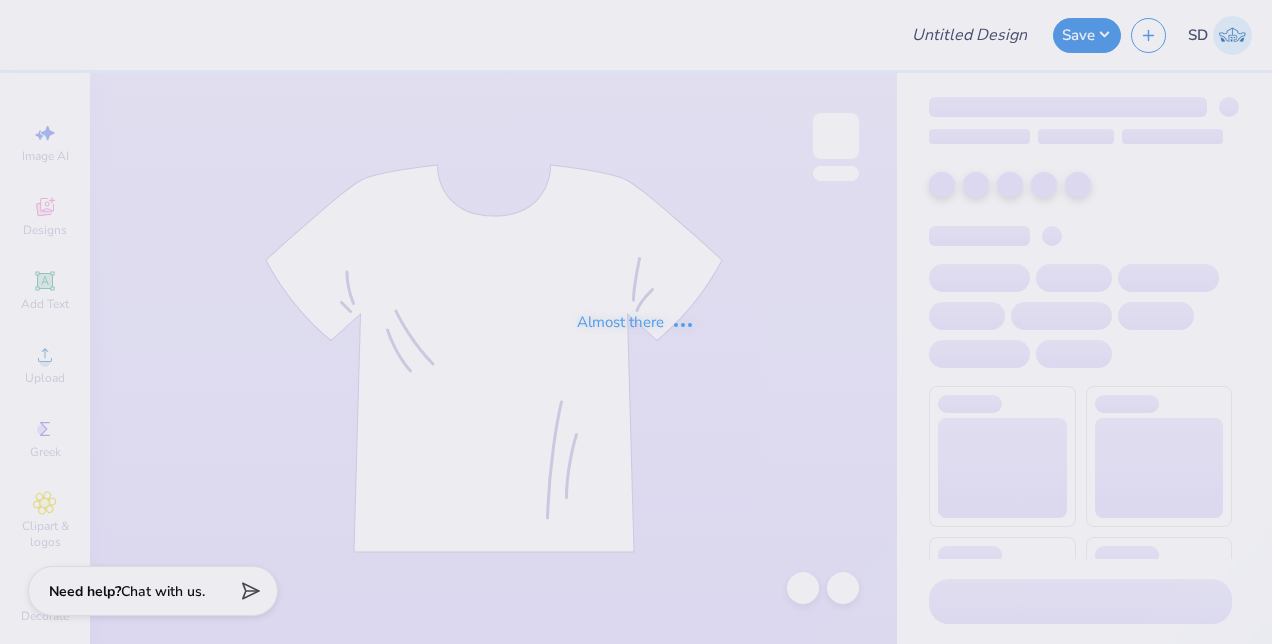 type on "QA tool test #3" 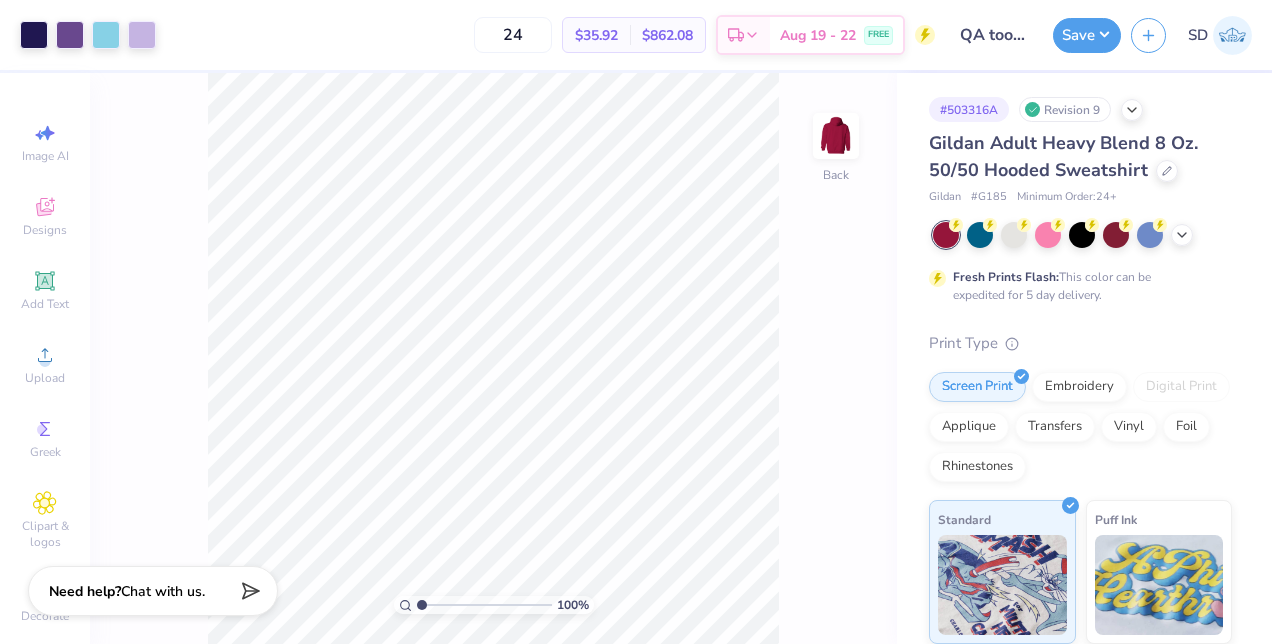scroll, scrollTop: 0, scrollLeft: 0, axis: both 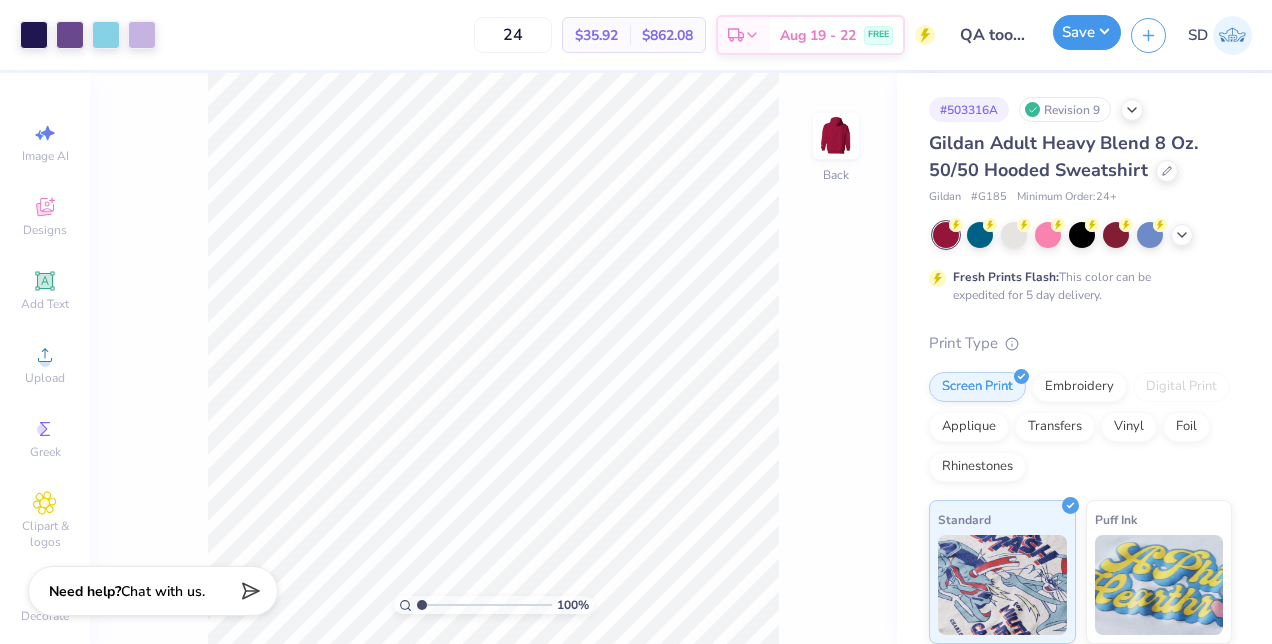click on "Save" at bounding box center [1087, 32] 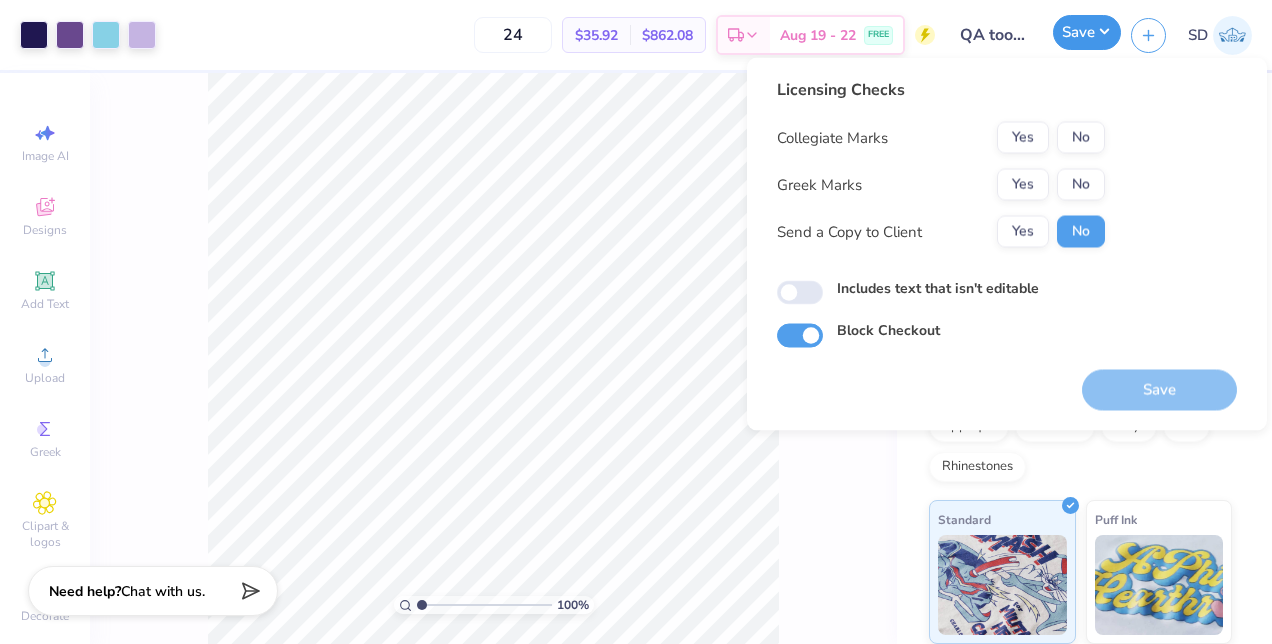 click on "Save" at bounding box center [1087, 32] 